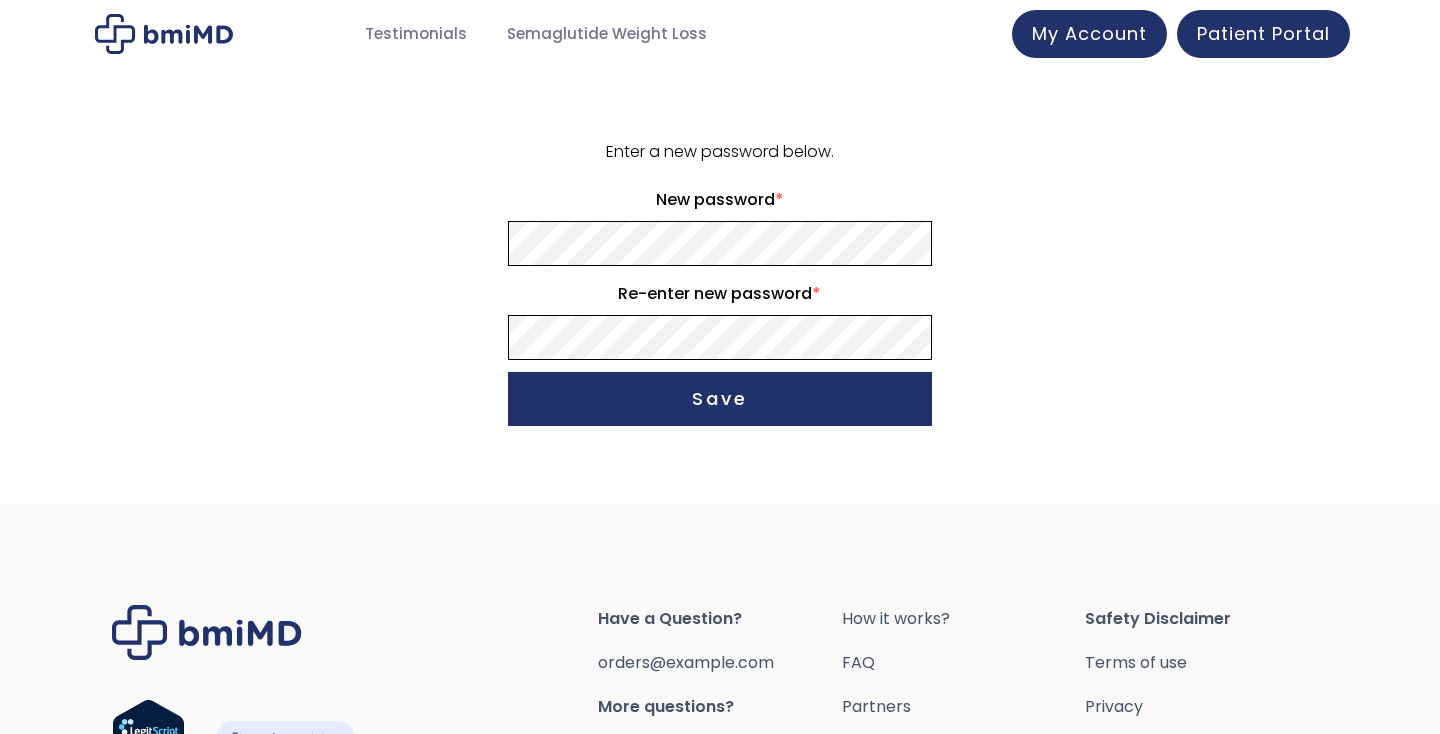 scroll, scrollTop: 0, scrollLeft: 0, axis: both 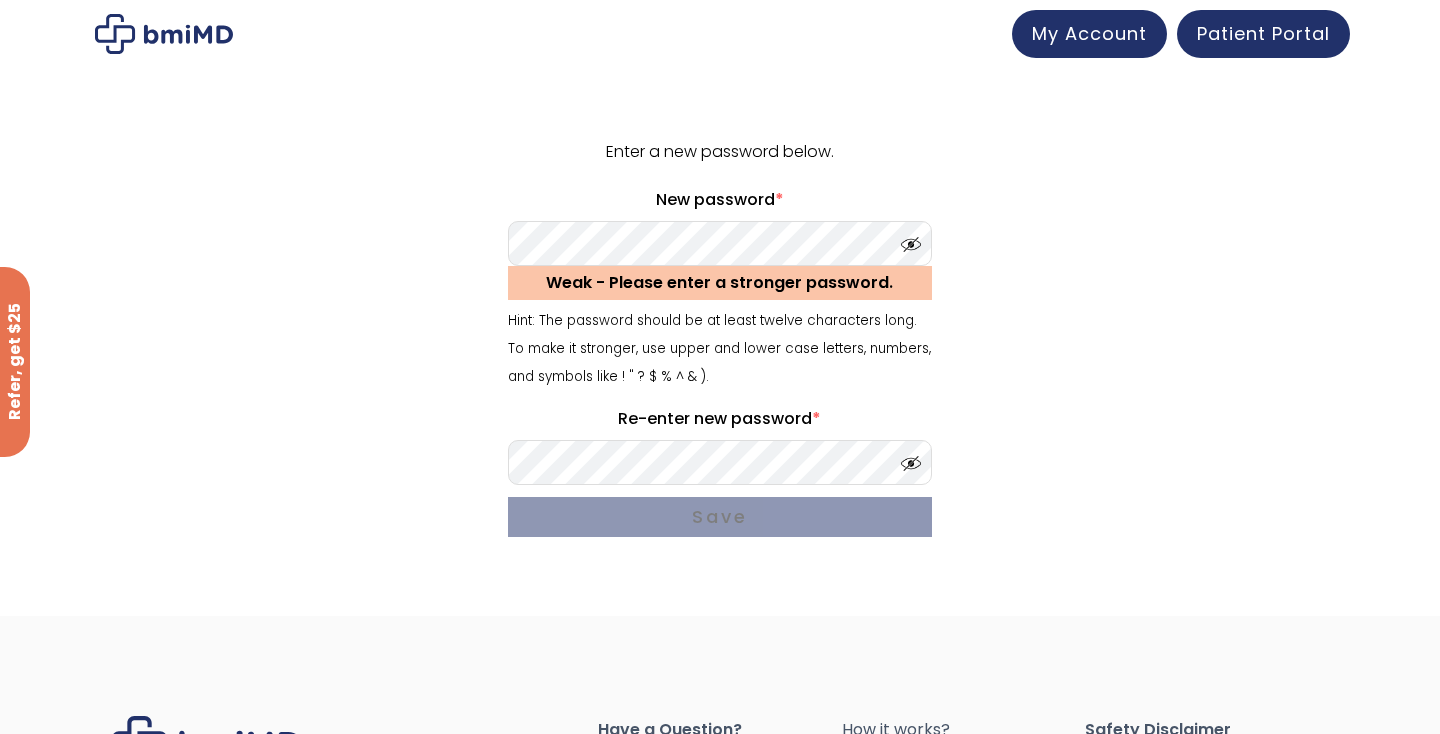 click on "Enter a new password below.
New password  *
Weak - Please enter a stronger password. Hint: The password should be at least twelve characters long. To make it stronger, use upper and lower case letters, numbers, and symbols like ! " ? $ % ^ & ).
Re-enter new password  *
Save" at bounding box center (720, 342) 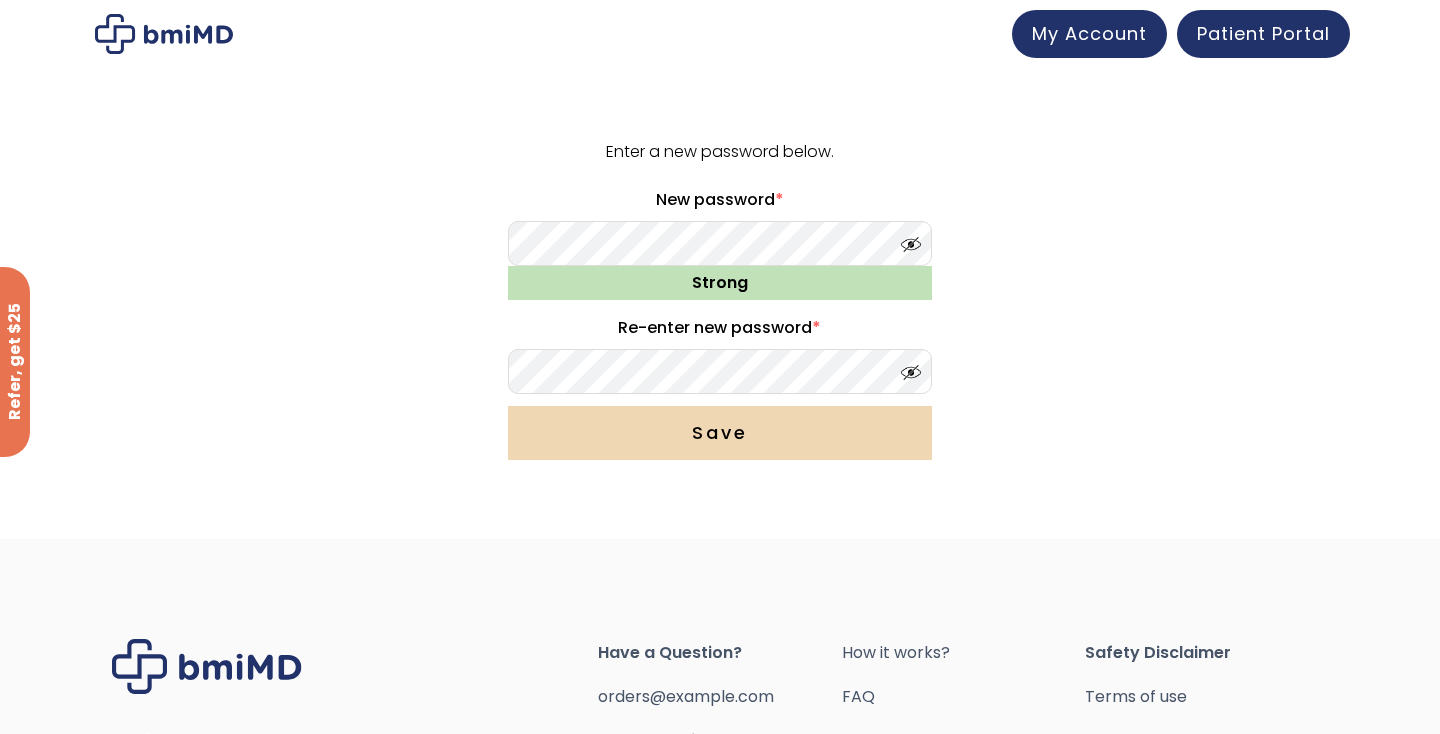 click on "Save" at bounding box center [720, 433] 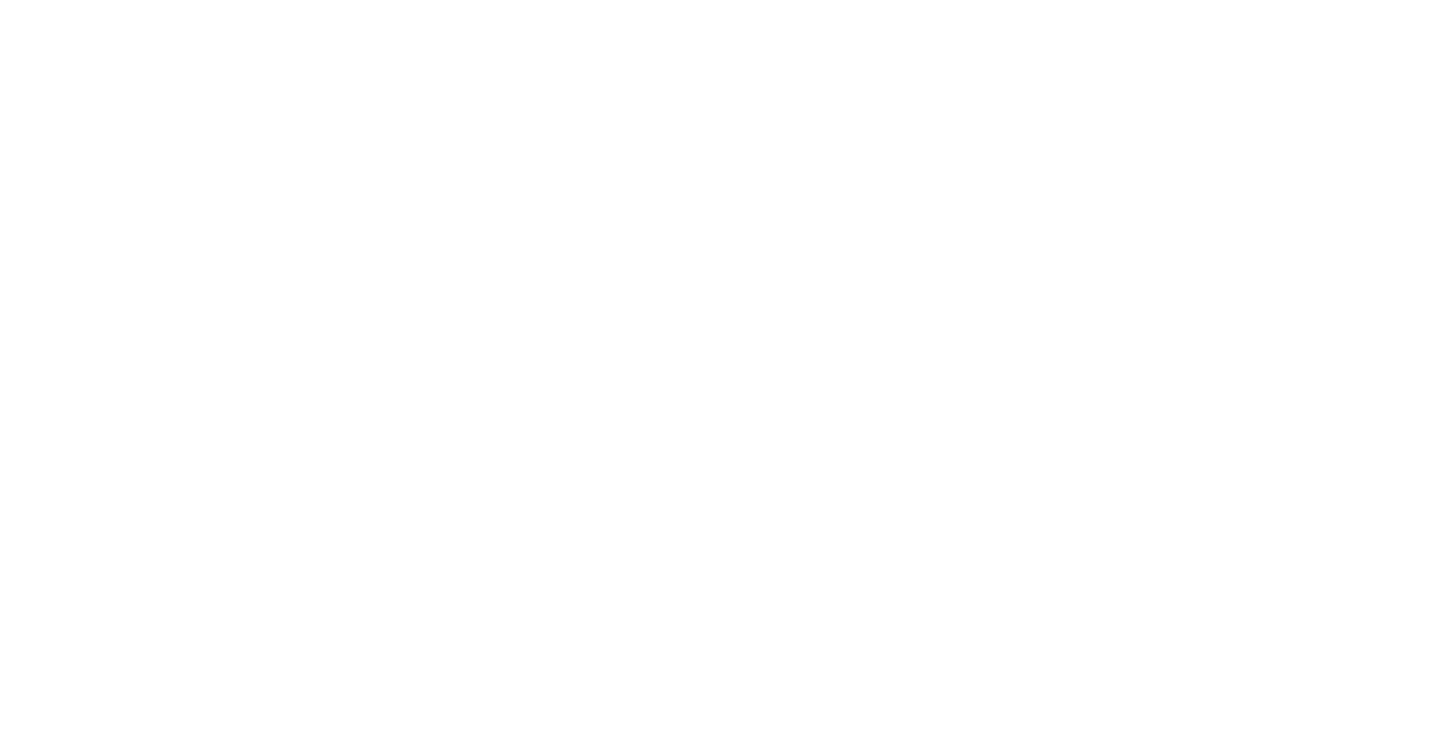 scroll, scrollTop: 0, scrollLeft: 0, axis: both 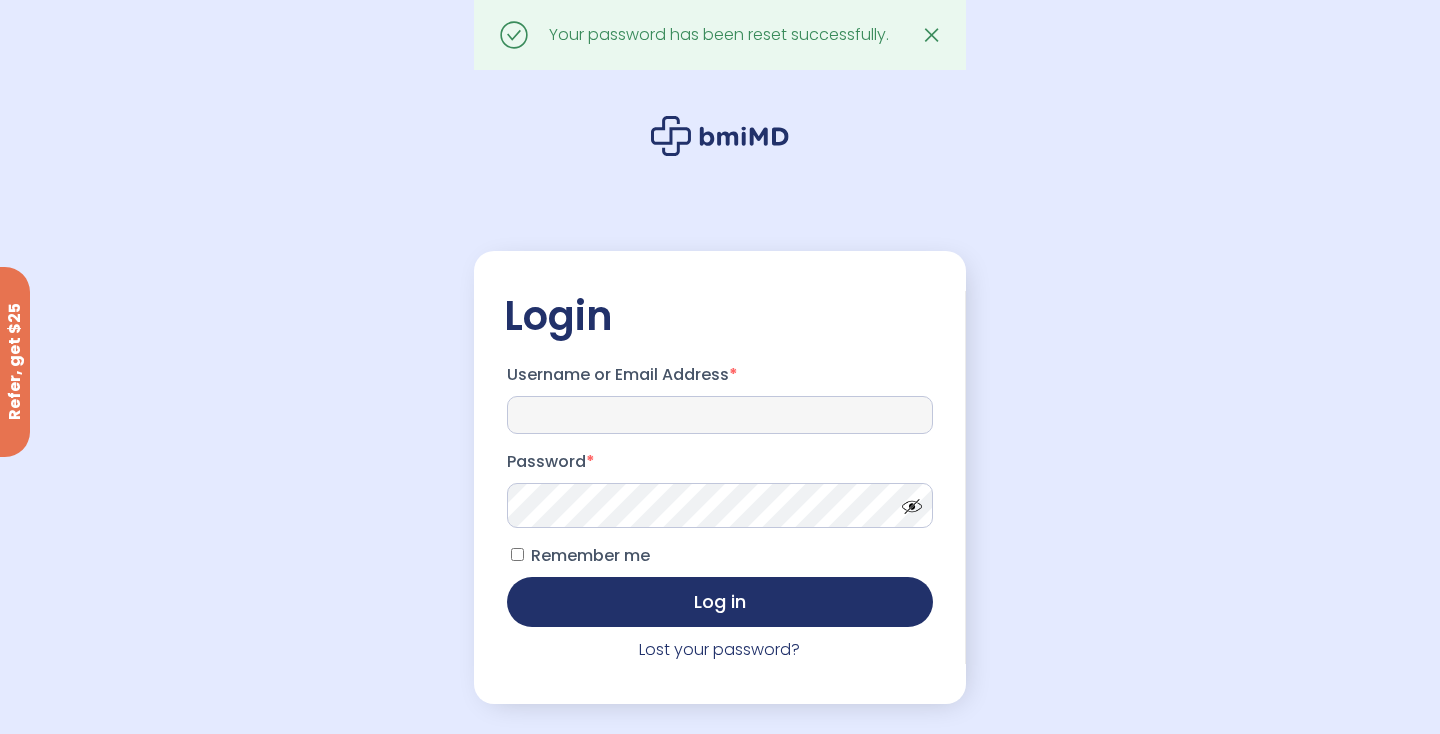 click on "Username or Email Address  *" at bounding box center (720, 415) 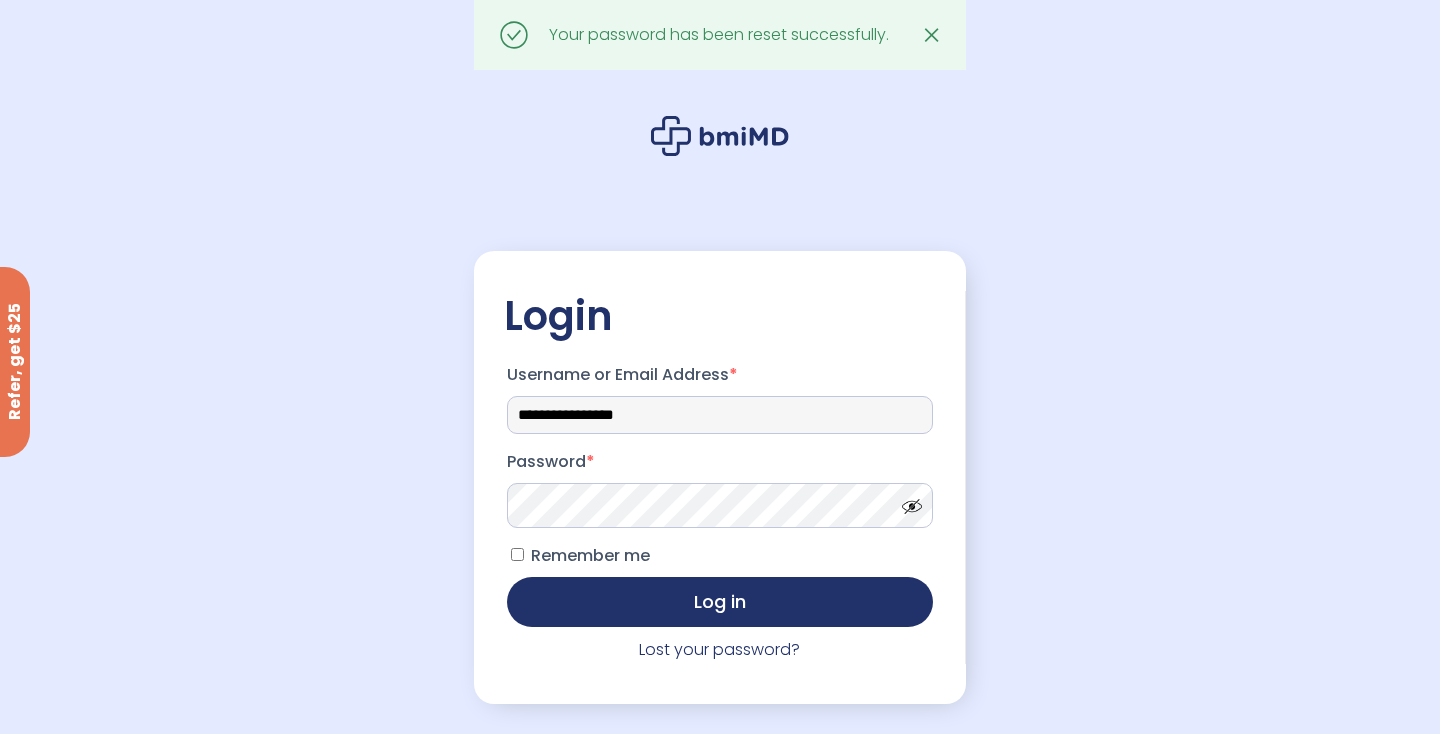 type on "**********" 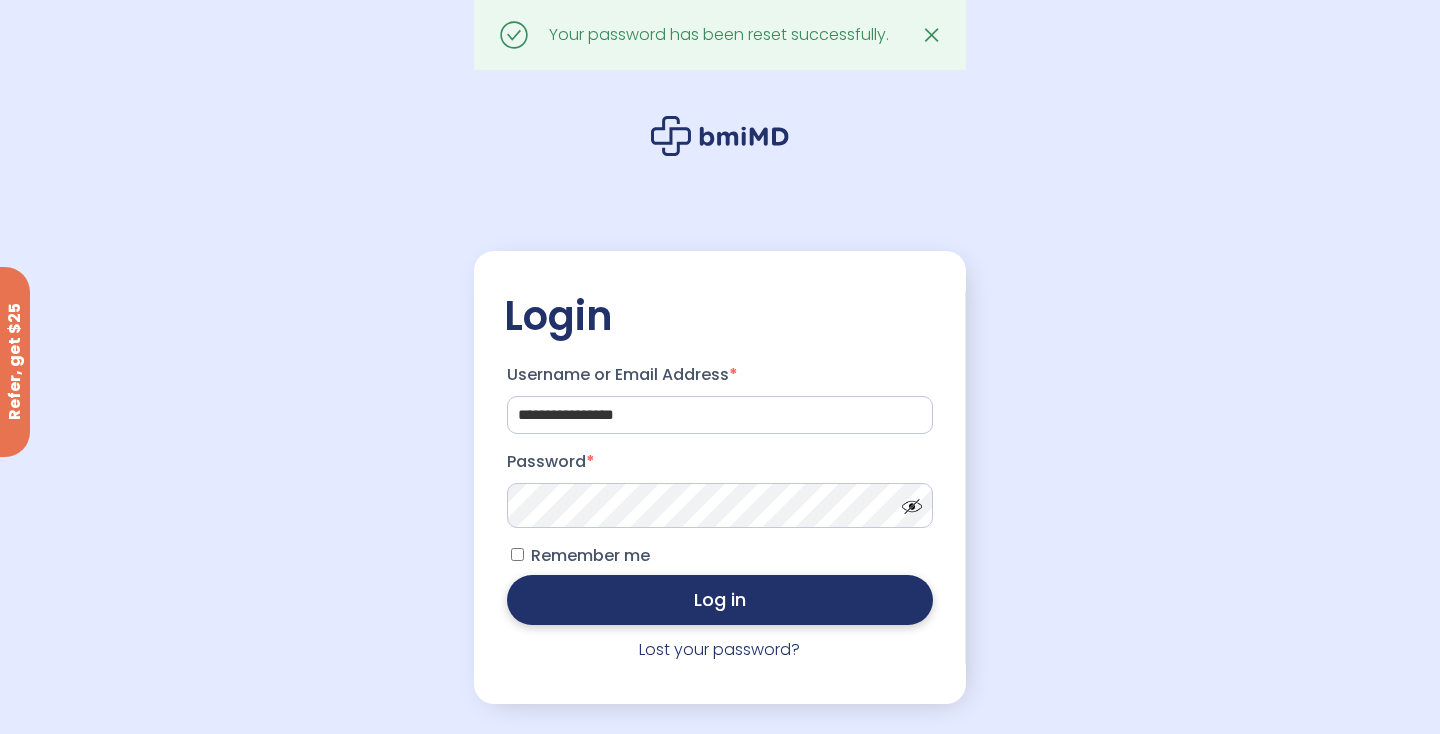 click on "Log in" at bounding box center [720, 600] 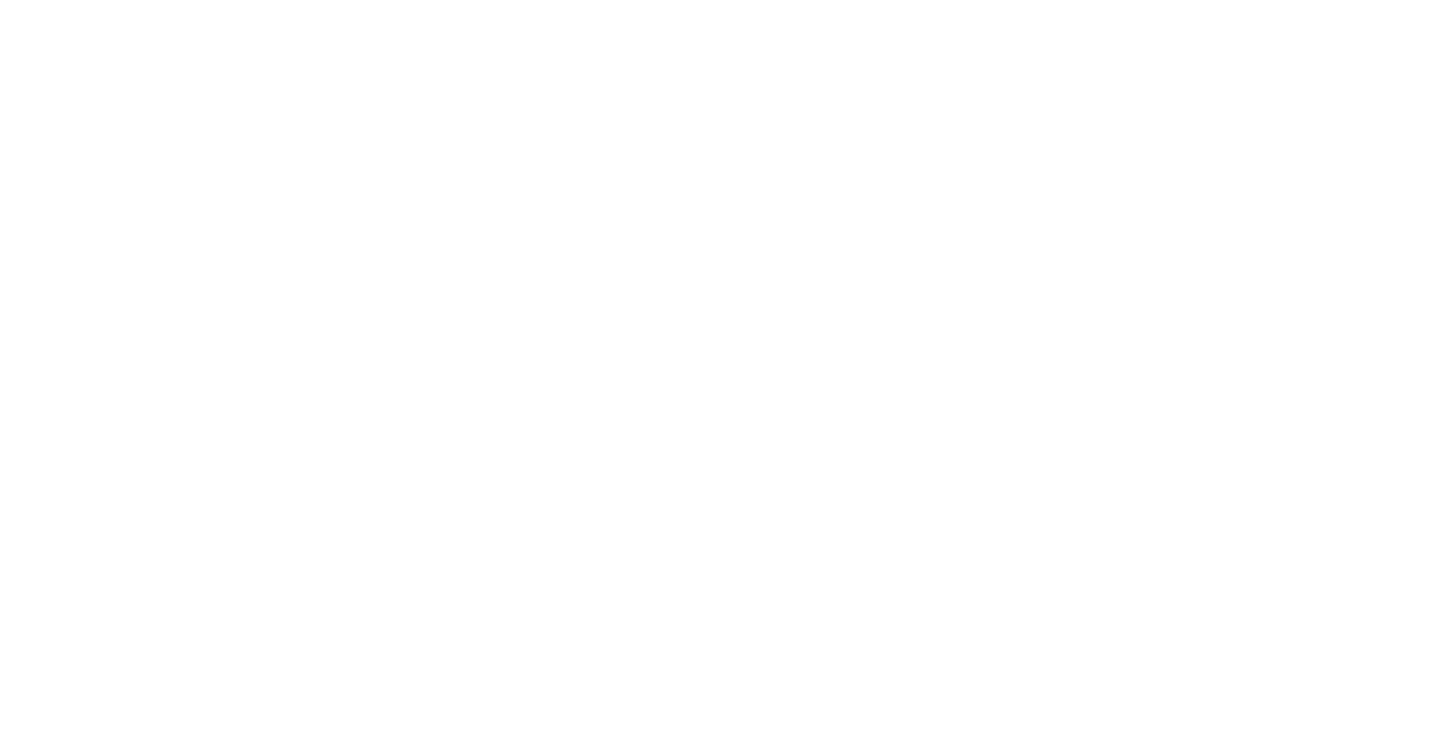 scroll, scrollTop: 0, scrollLeft: 0, axis: both 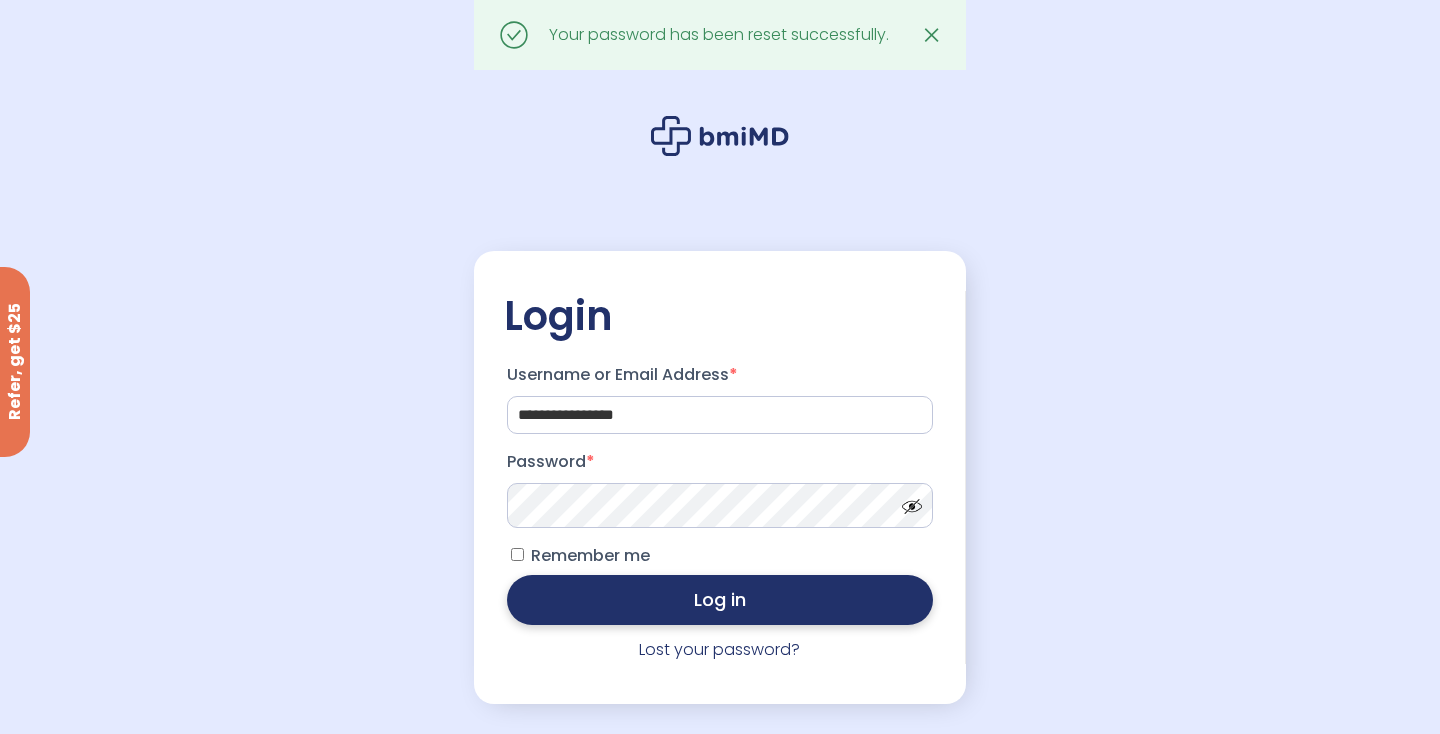 click on "Log in" at bounding box center [720, 600] 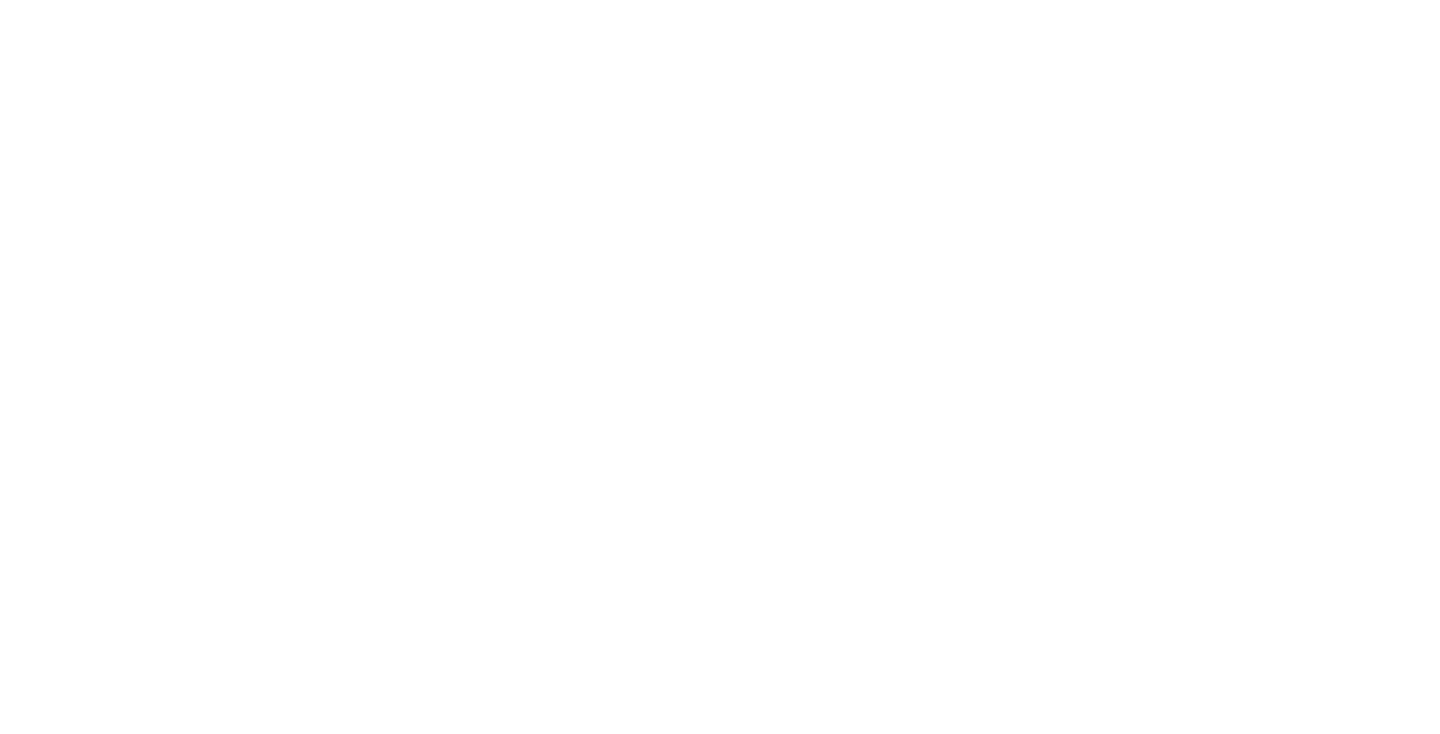 scroll, scrollTop: 0, scrollLeft: 0, axis: both 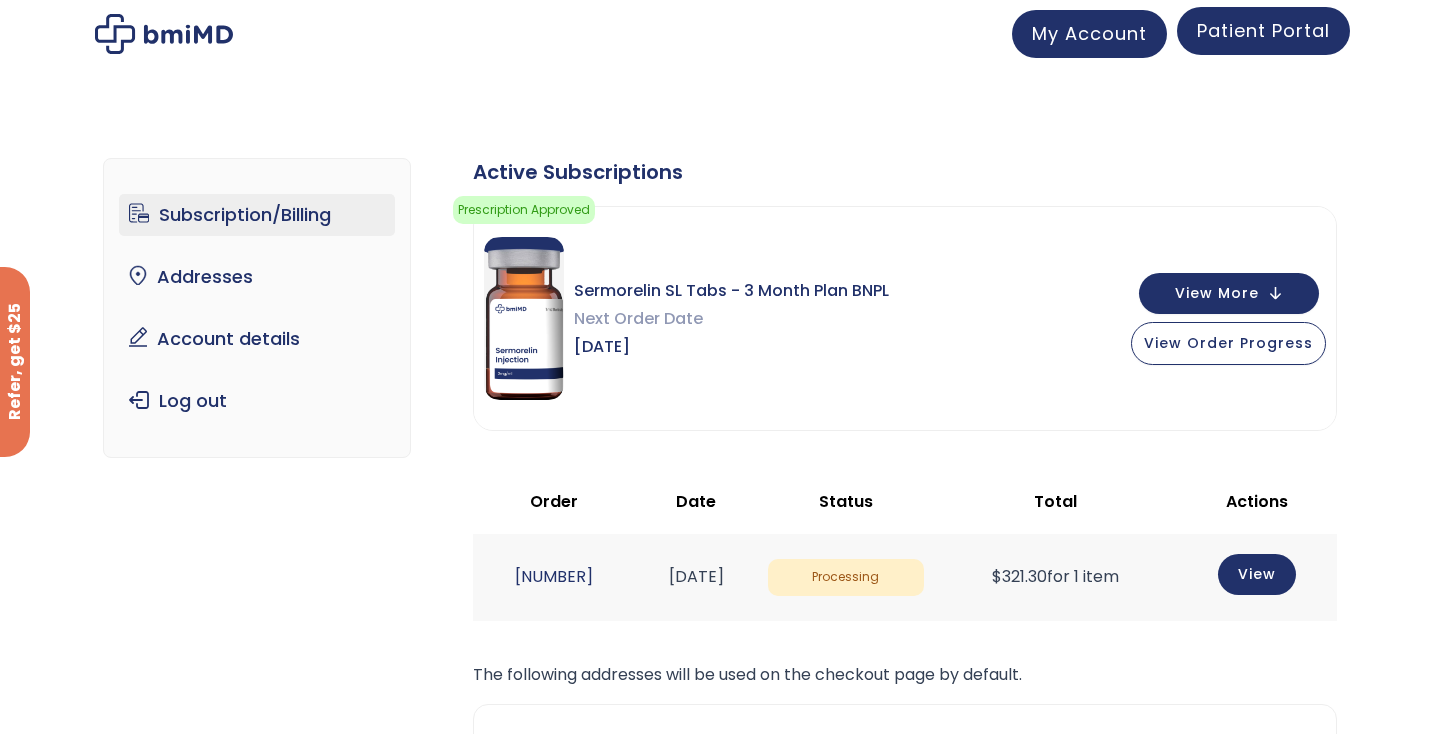click on "Patient Portal" at bounding box center (1263, 31) 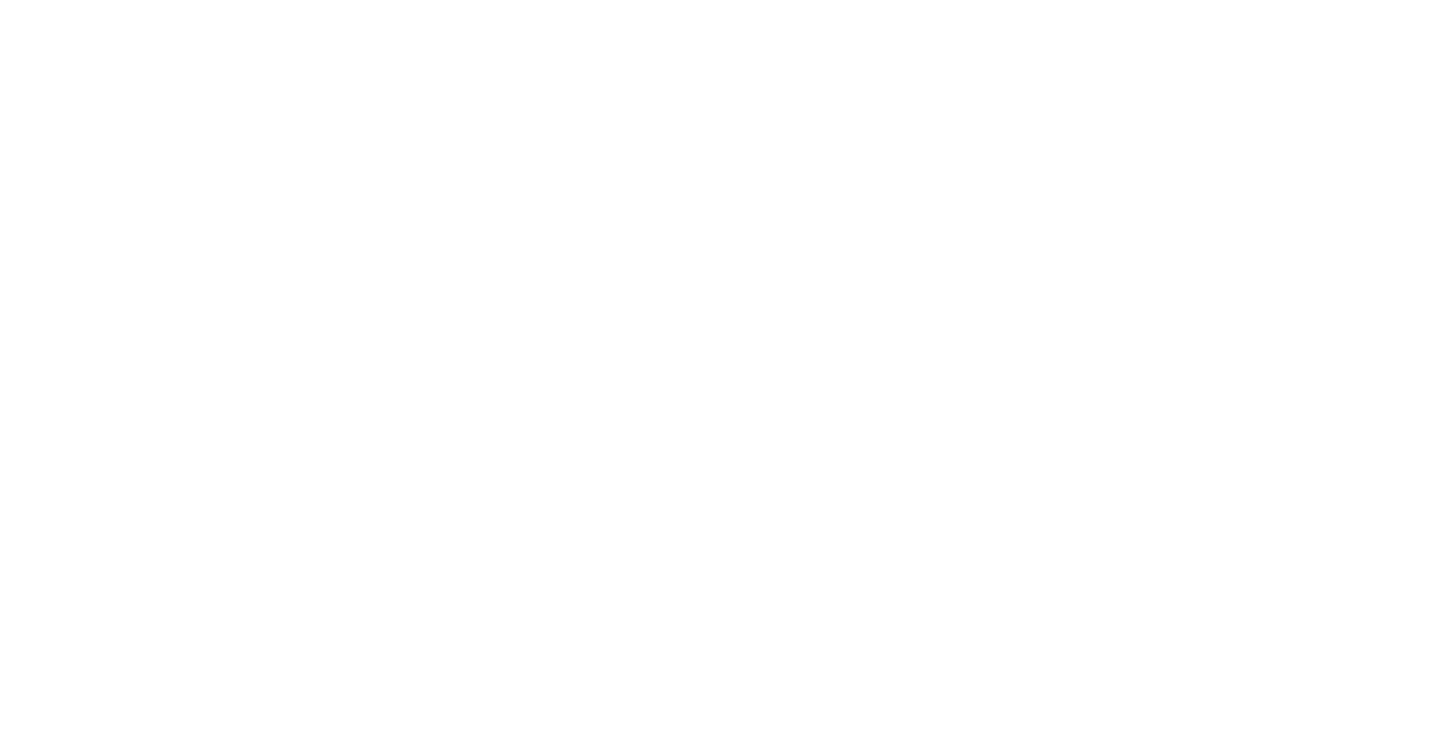 scroll, scrollTop: 0, scrollLeft: 0, axis: both 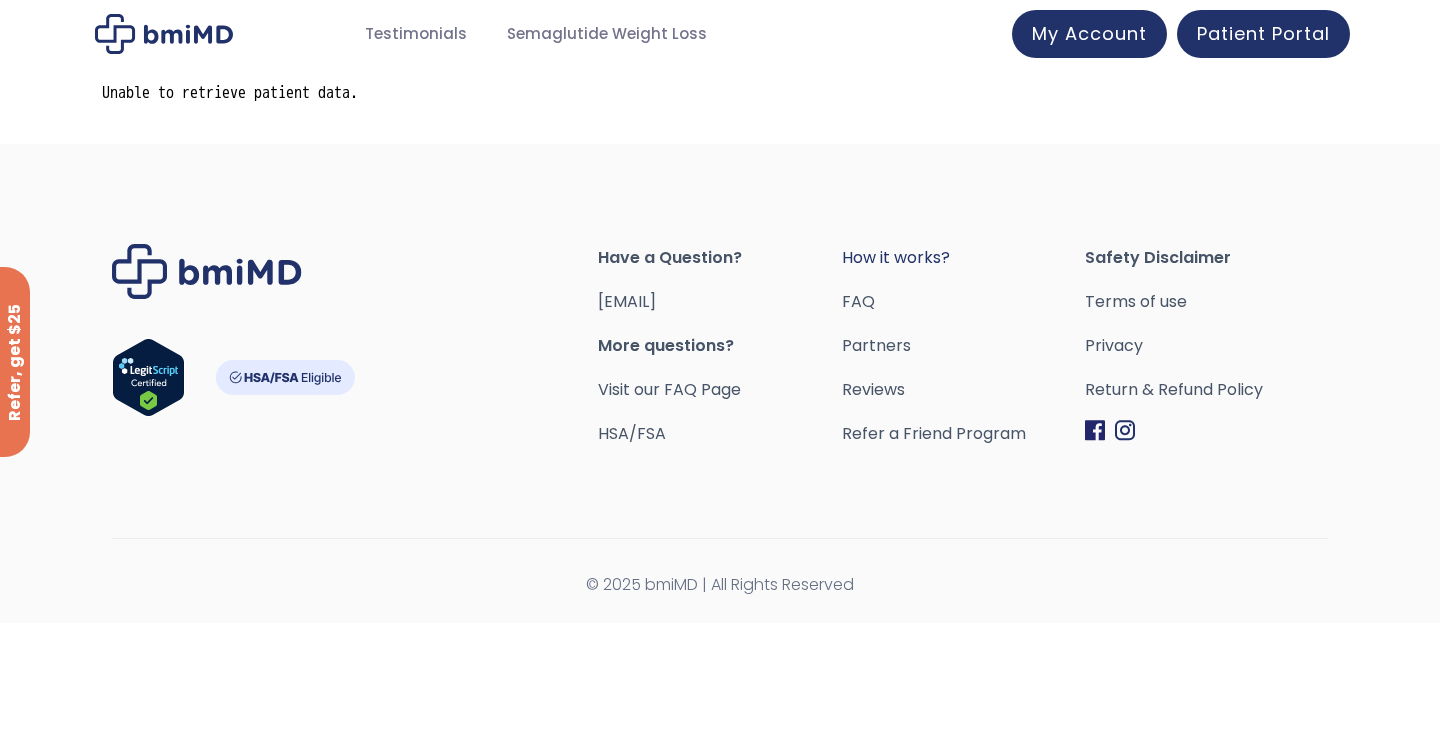 click on "How it works?" at bounding box center (963, 258) 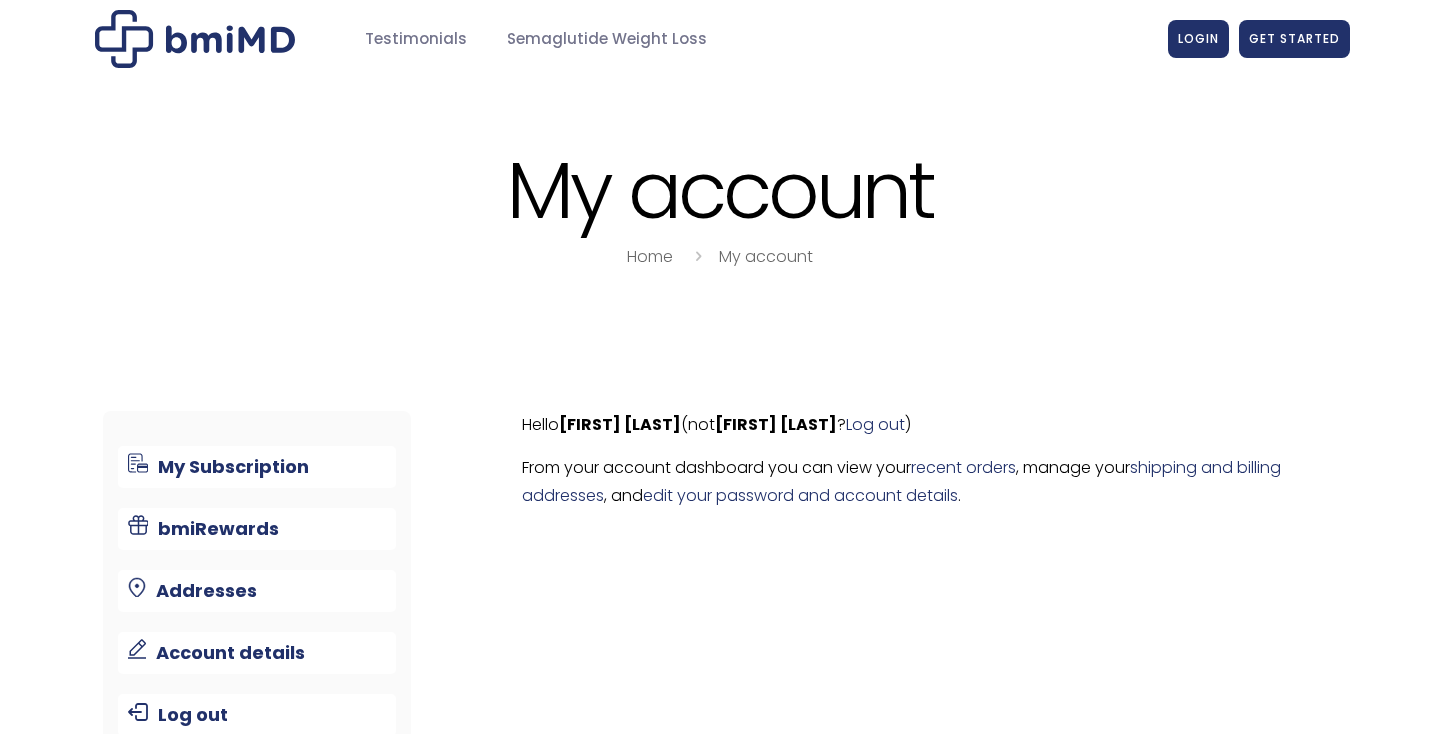 scroll, scrollTop: 0, scrollLeft: 0, axis: both 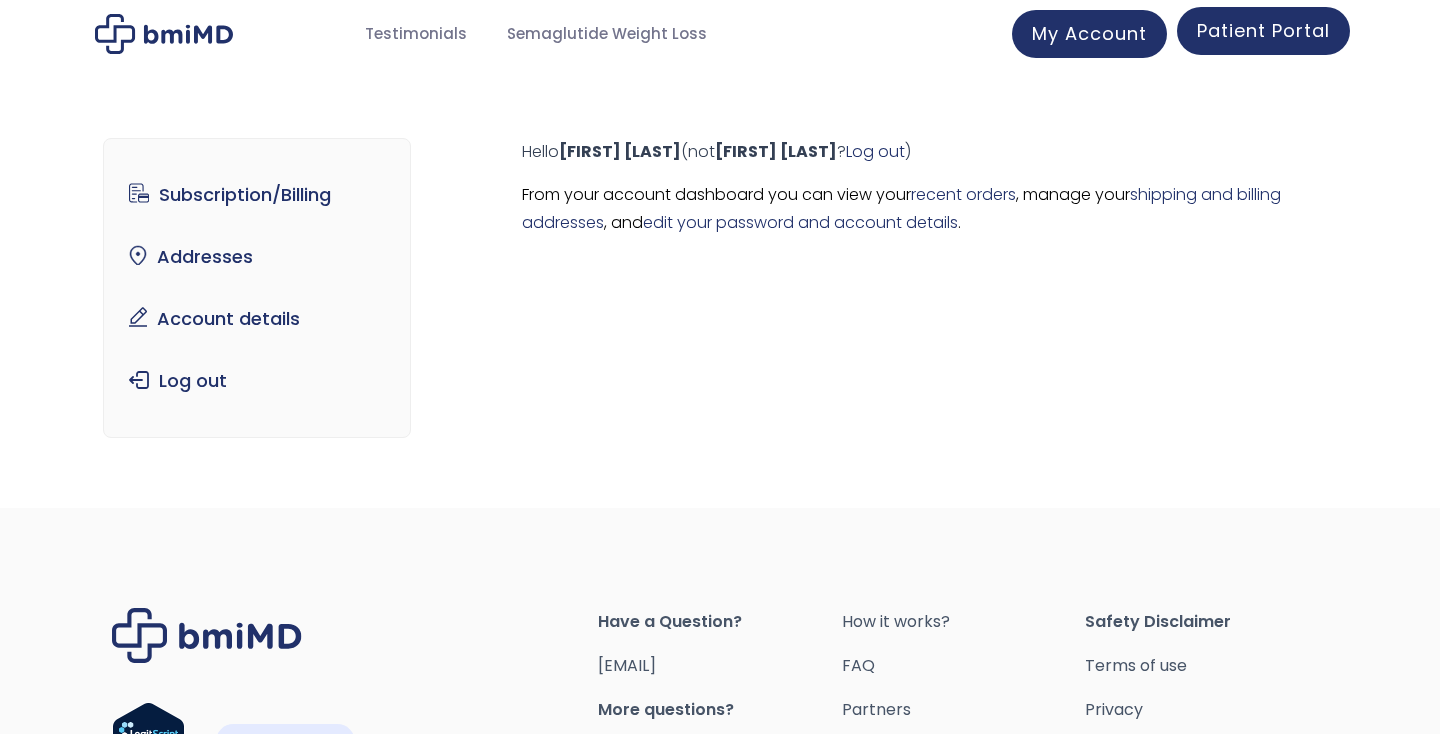 click on "Patient Portal" at bounding box center [1263, 30] 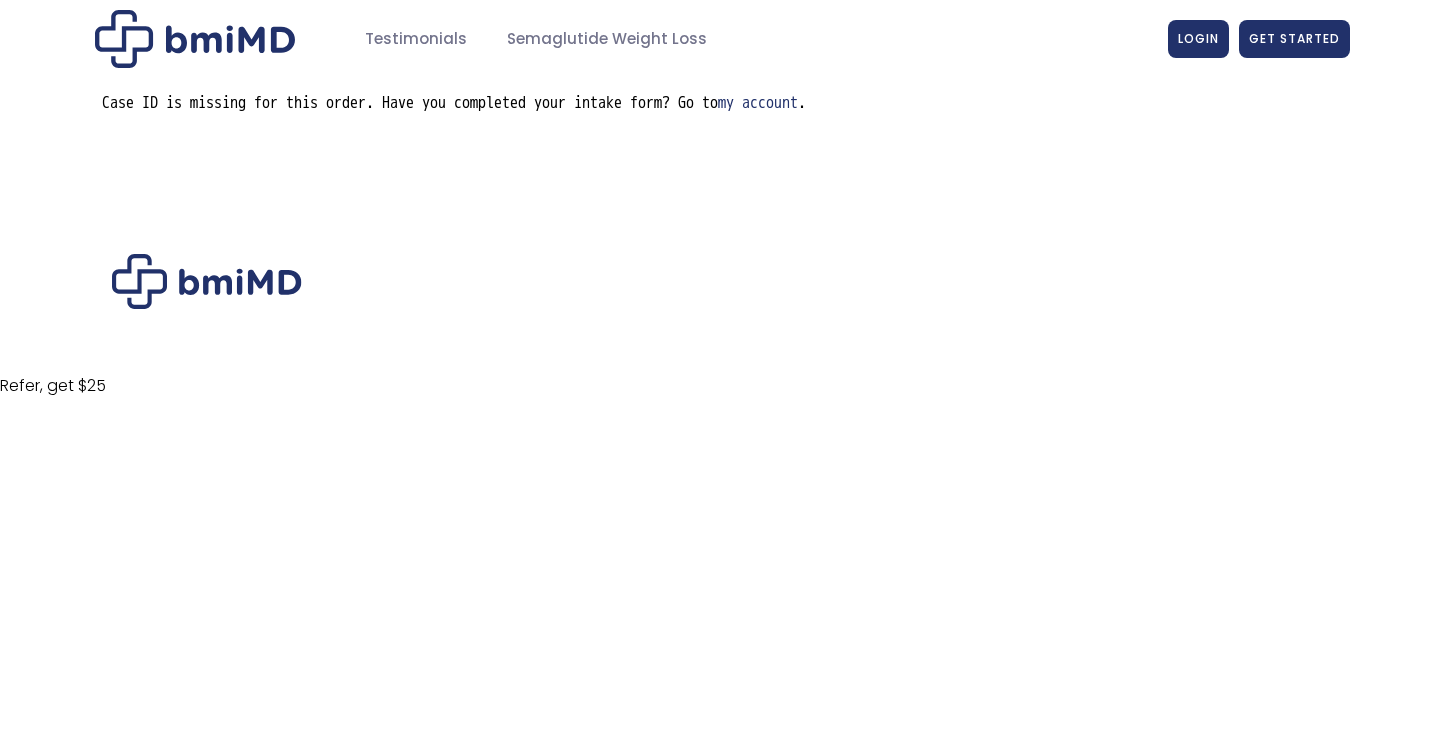 scroll, scrollTop: 0, scrollLeft: 0, axis: both 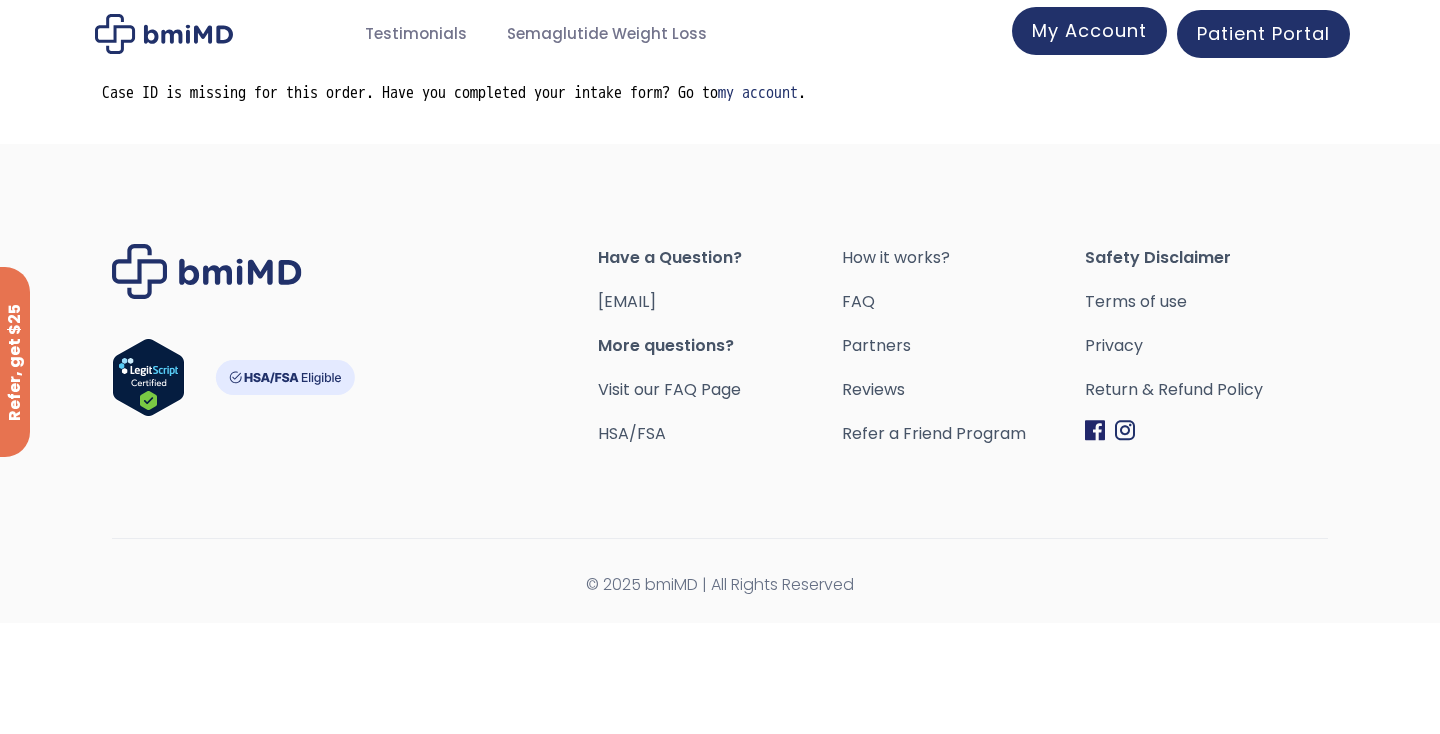 click on "My Account" at bounding box center (1089, 30) 